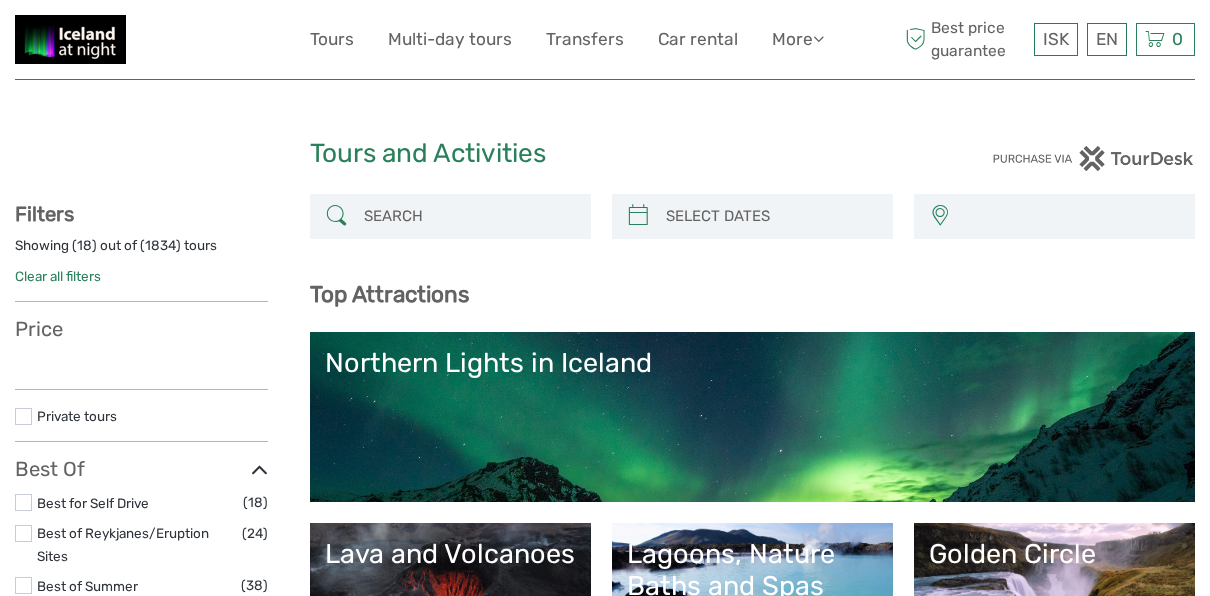 select 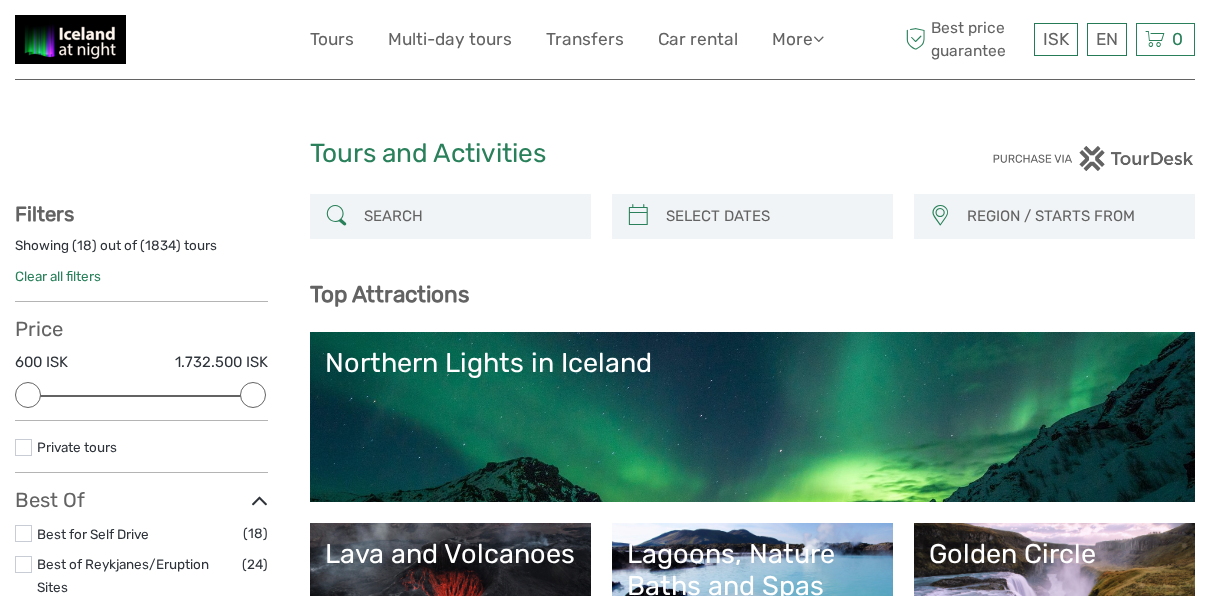 scroll, scrollTop: 0, scrollLeft: 0, axis: both 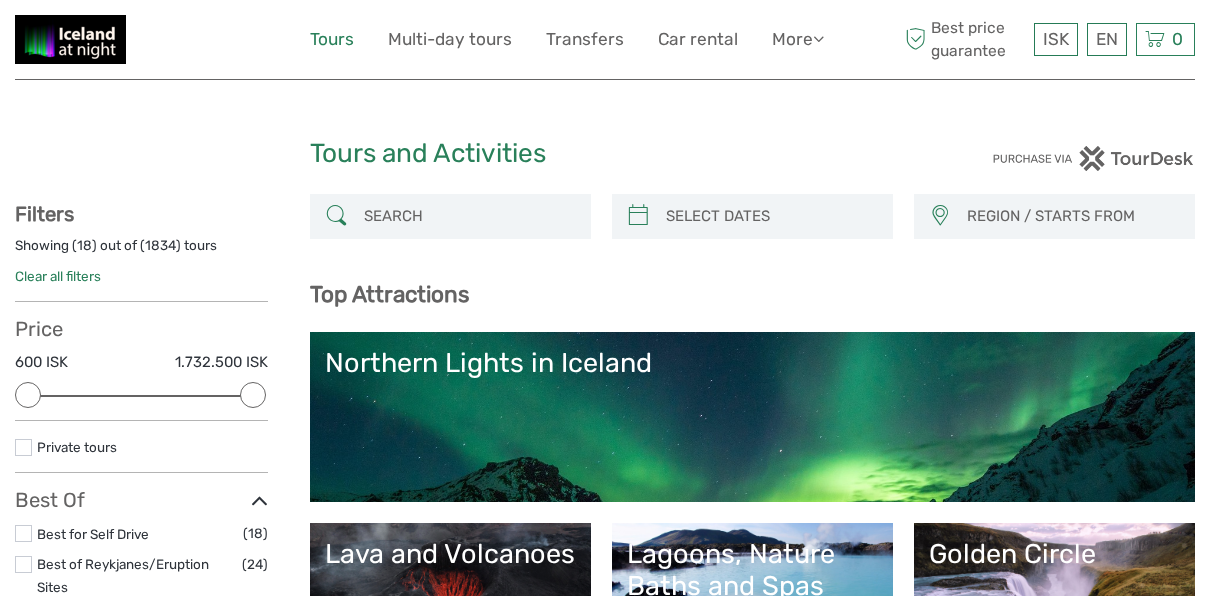 click on "Tours" at bounding box center (332, 39) 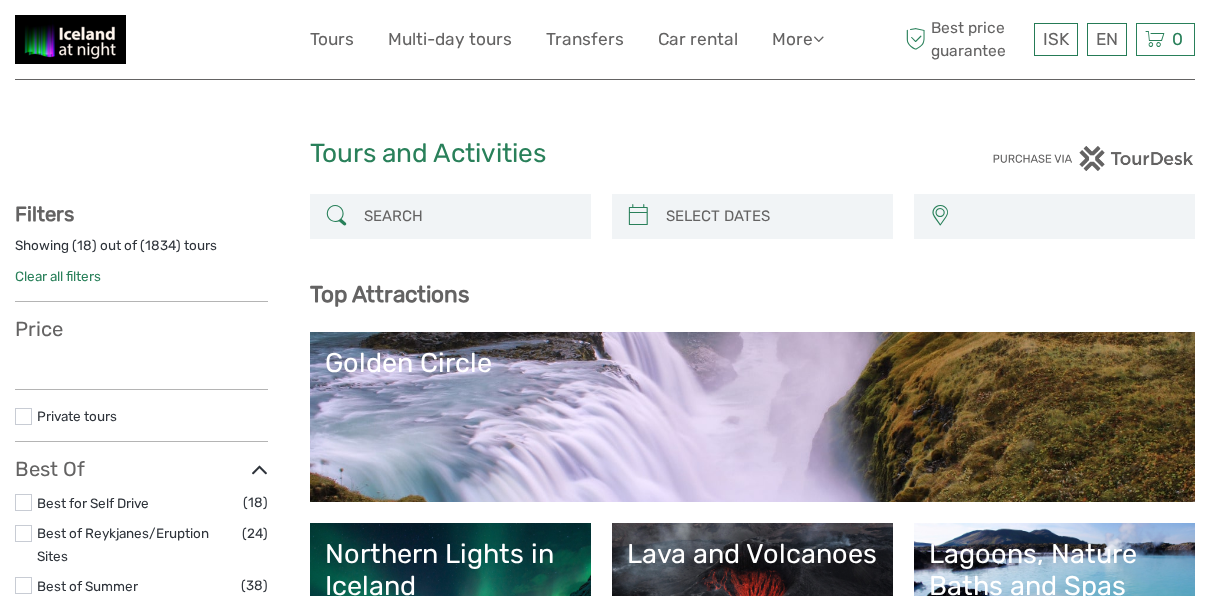 select 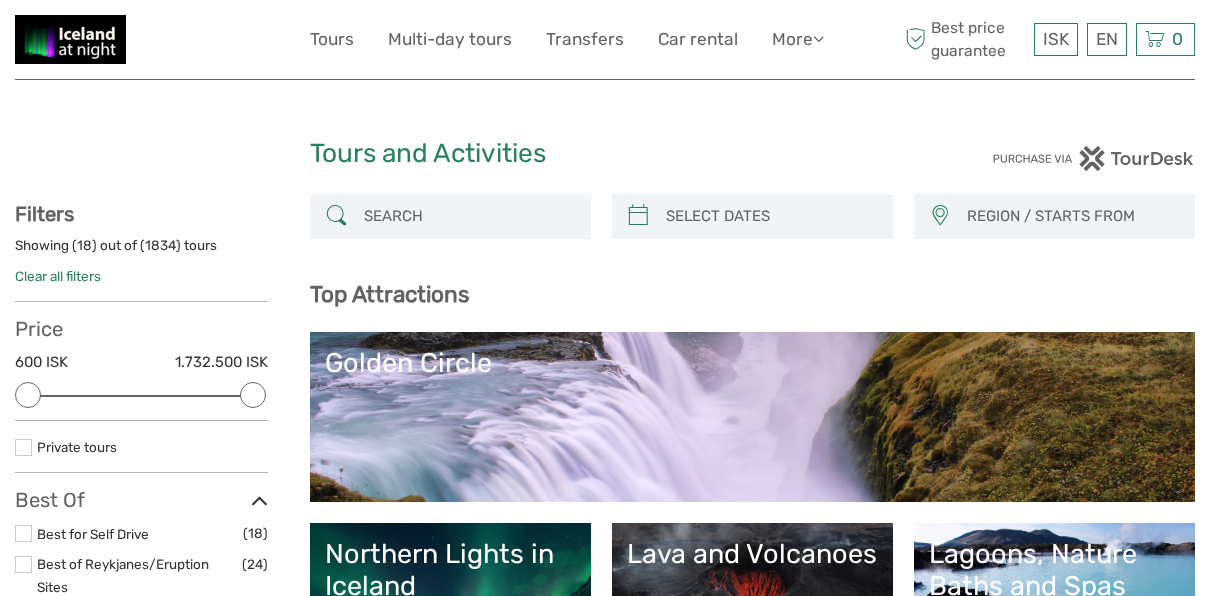 scroll, scrollTop: 0, scrollLeft: 0, axis: both 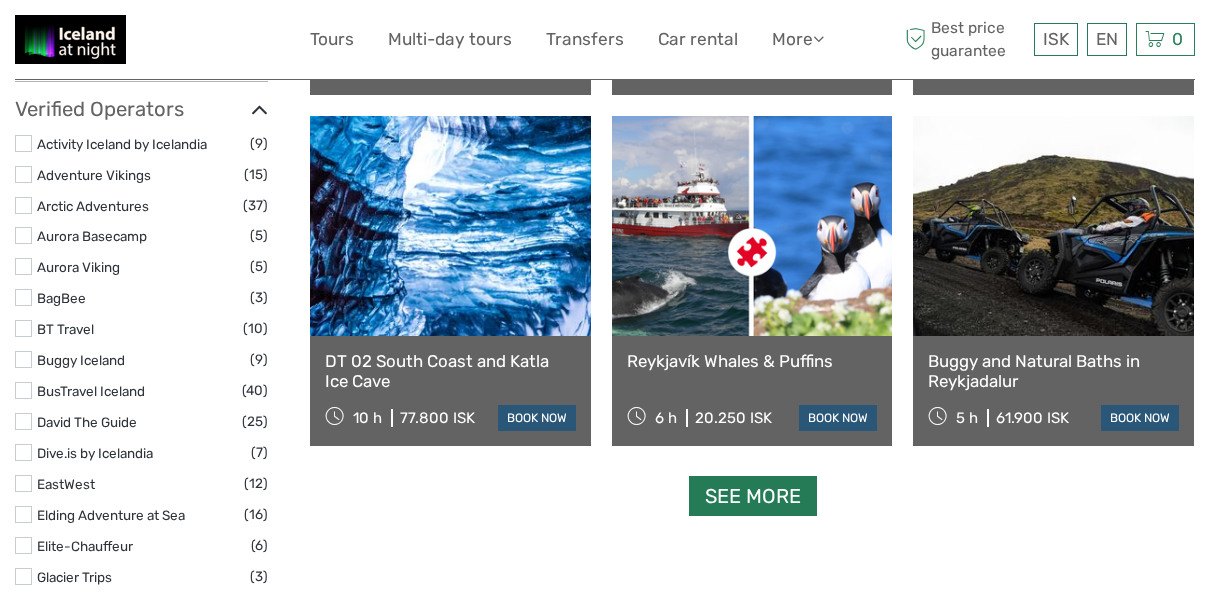 click on "See more" at bounding box center [753, 496] 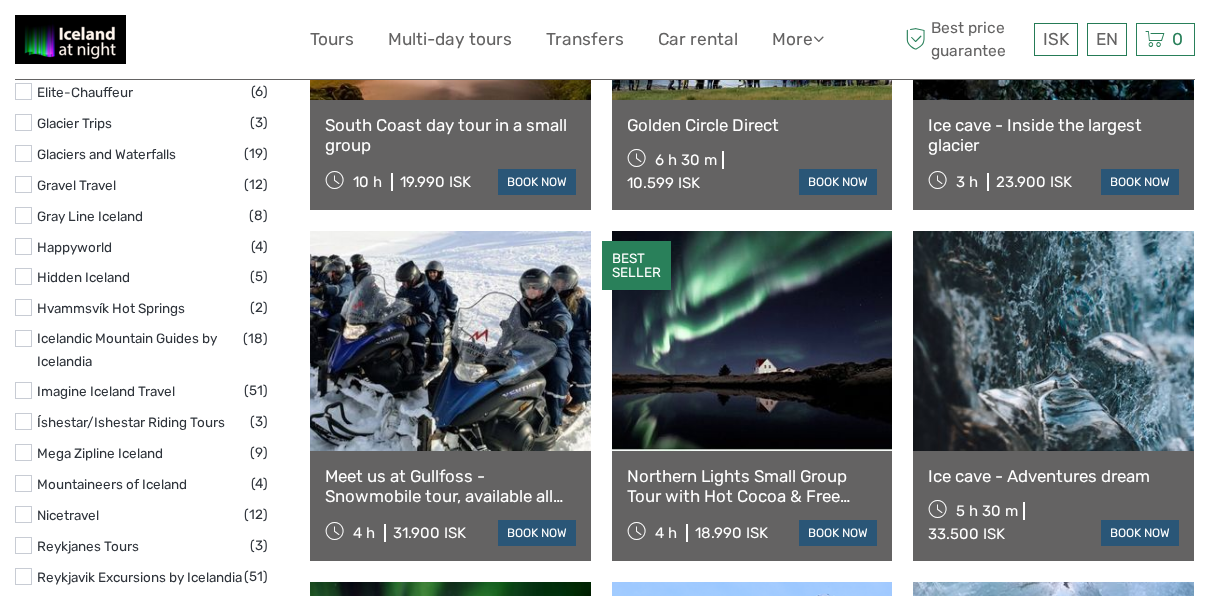 scroll, scrollTop: 2911, scrollLeft: 0, axis: vertical 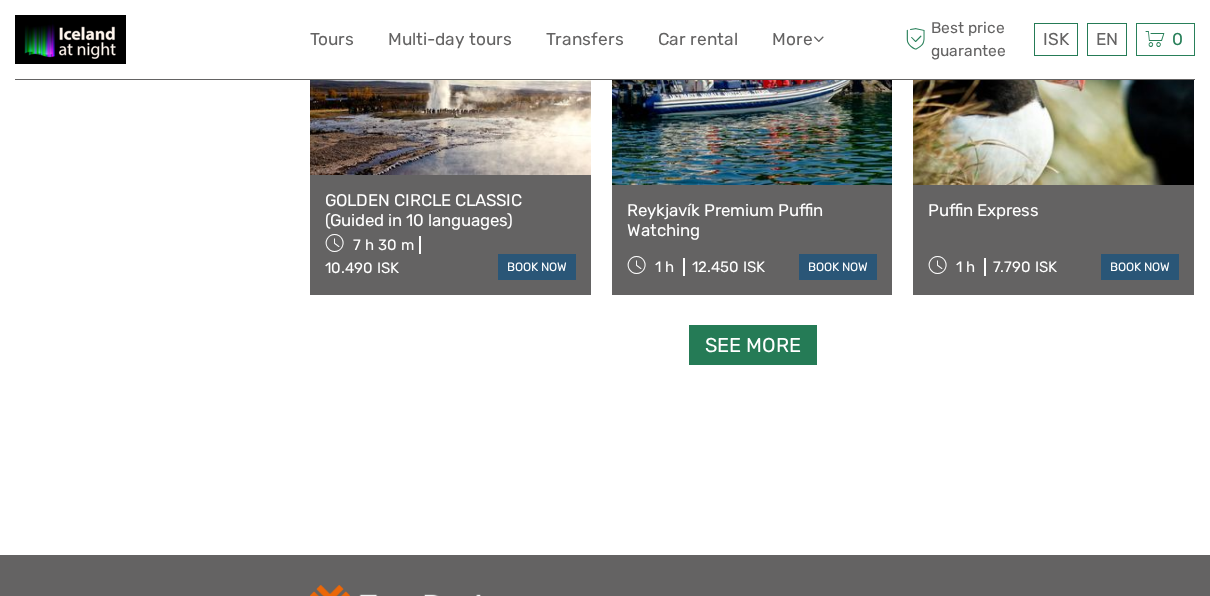 click on "See more" at bounding box center (753, 345) 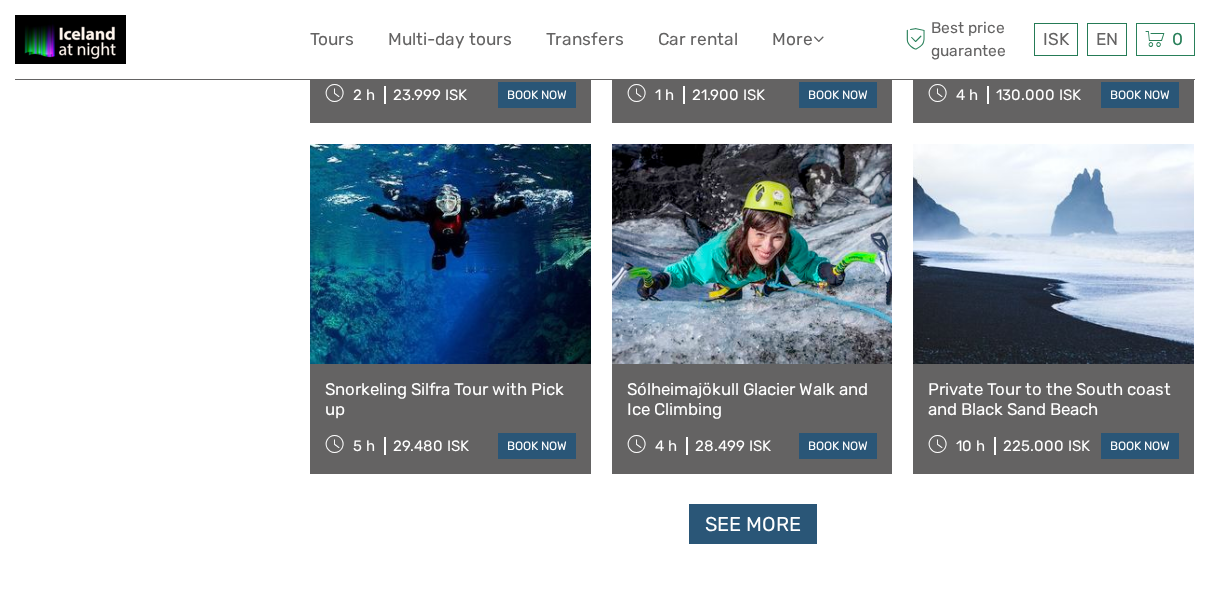 scroll, scrollTop: 6122, scrollLeft: 0, axis: vertical 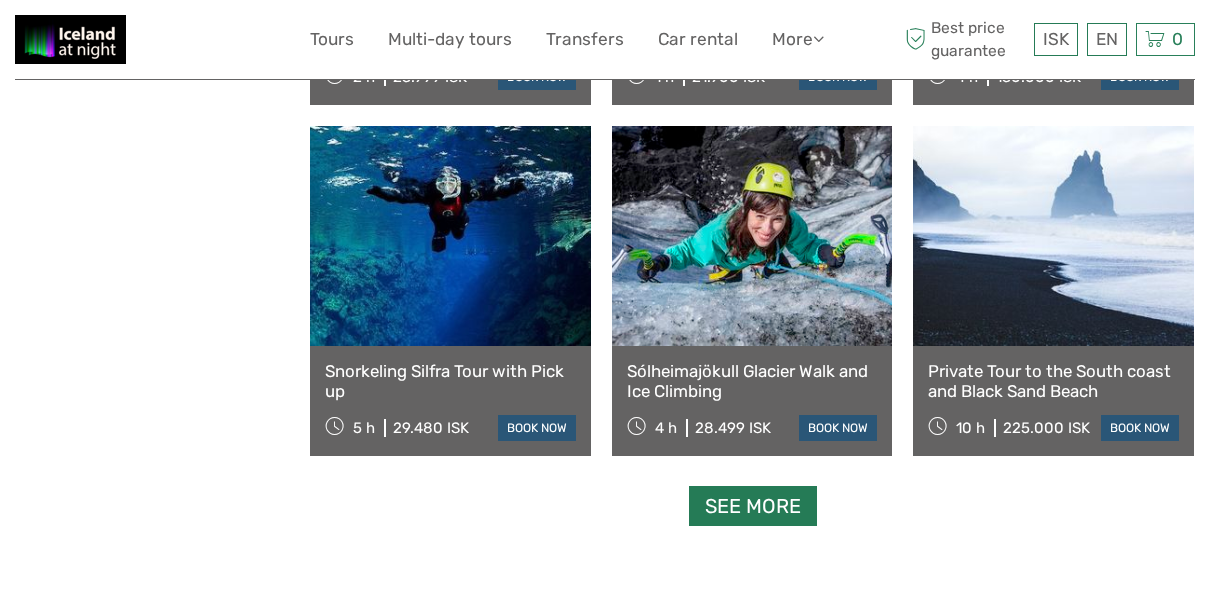 click on "See more" at bounding box center [753, 506] 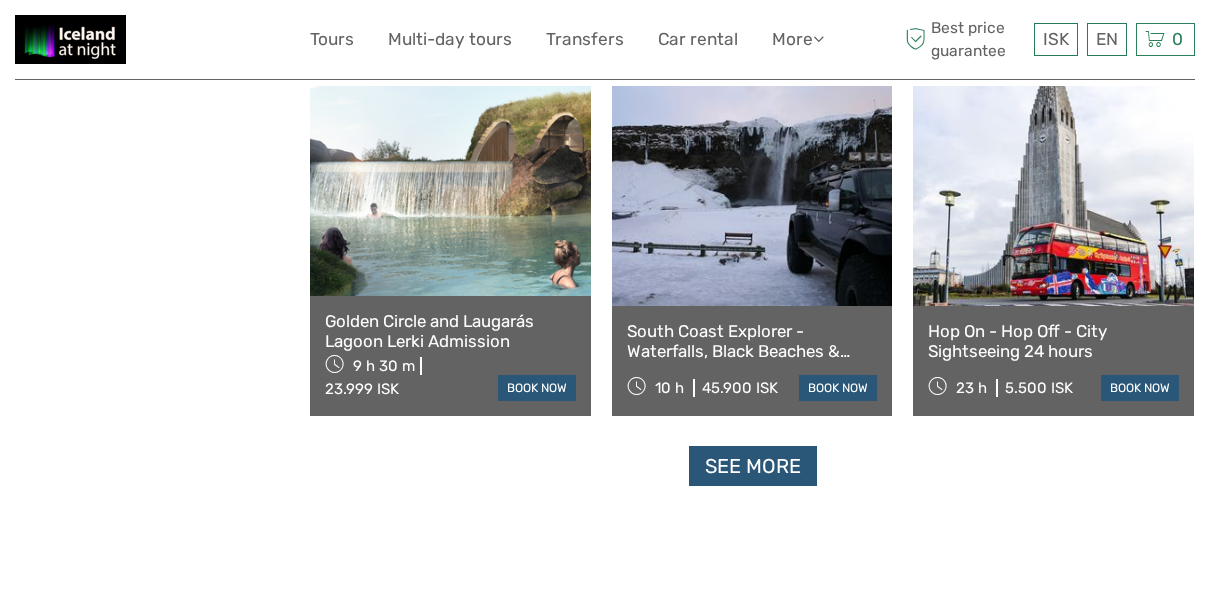 scroll, scrollTop: 8361, scrollLeft: 0, axis: vertical 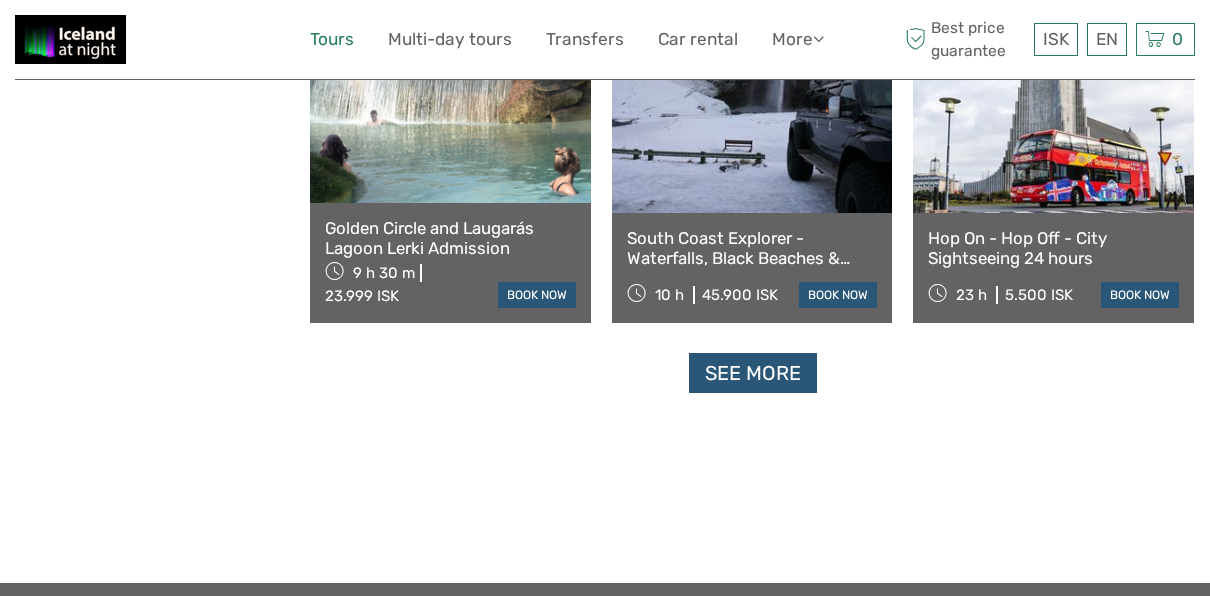 click on "Tours" at bounding box center (332, 39) 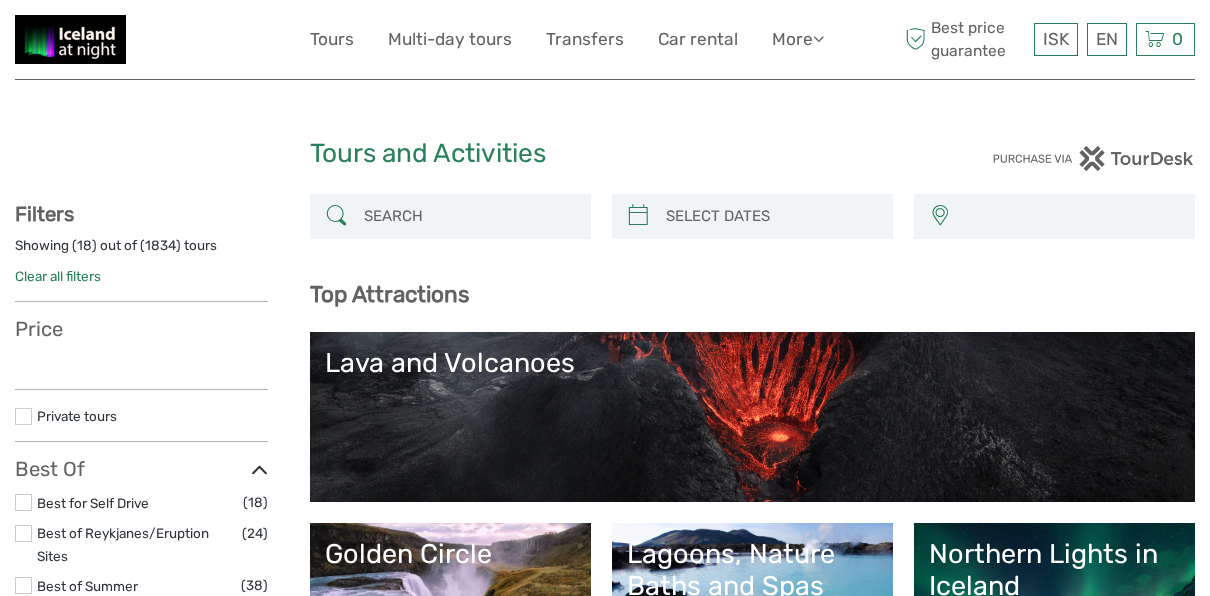 select 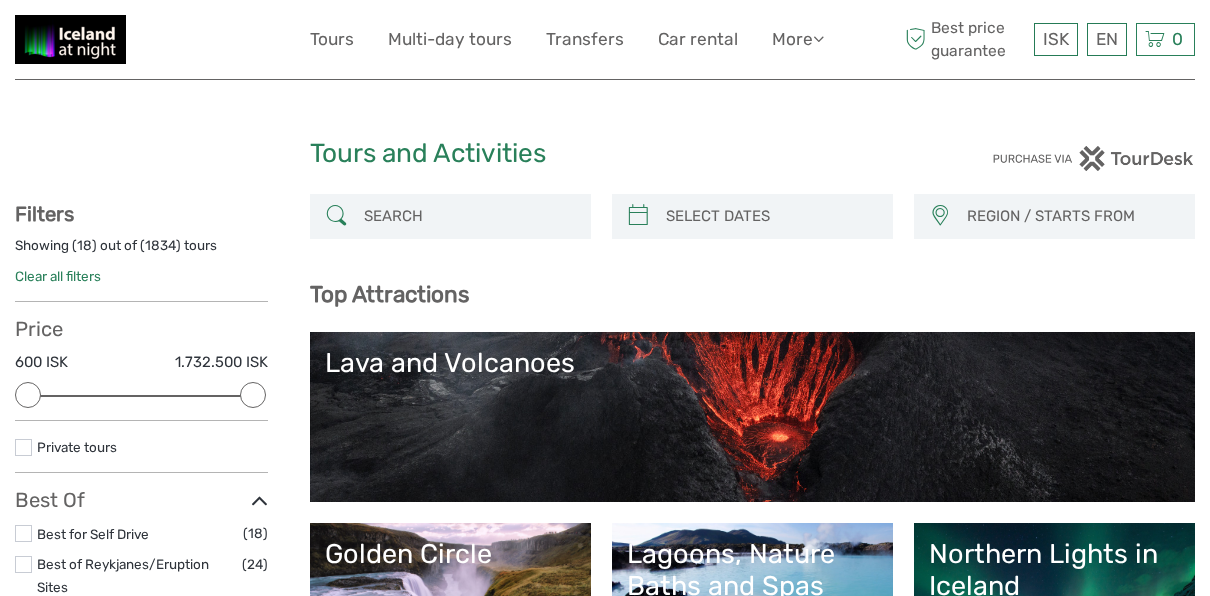 scroll, scrollTop: 0, scrollLeft: 0, axis: both 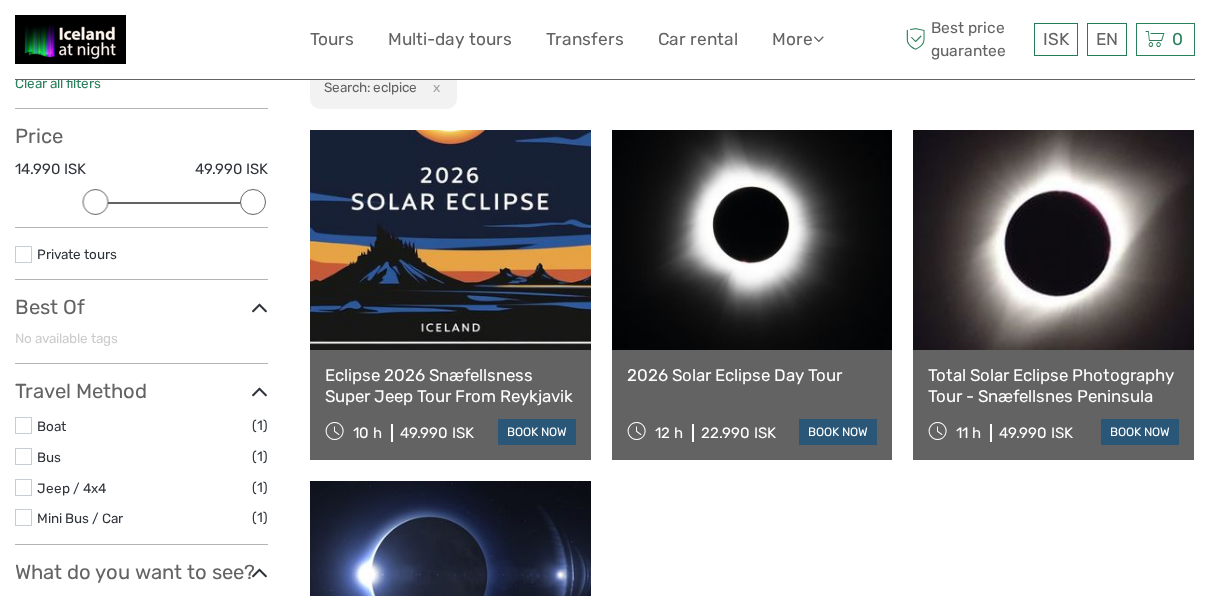 type on "eclpice" 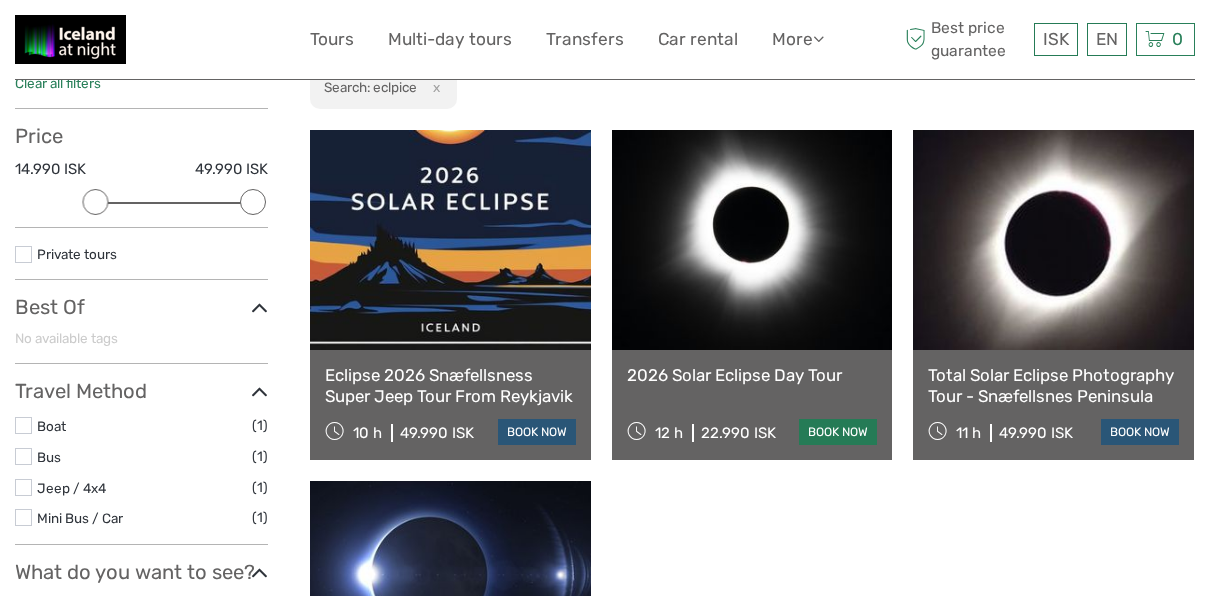 click on "book now" at bounding box center [838, 432] 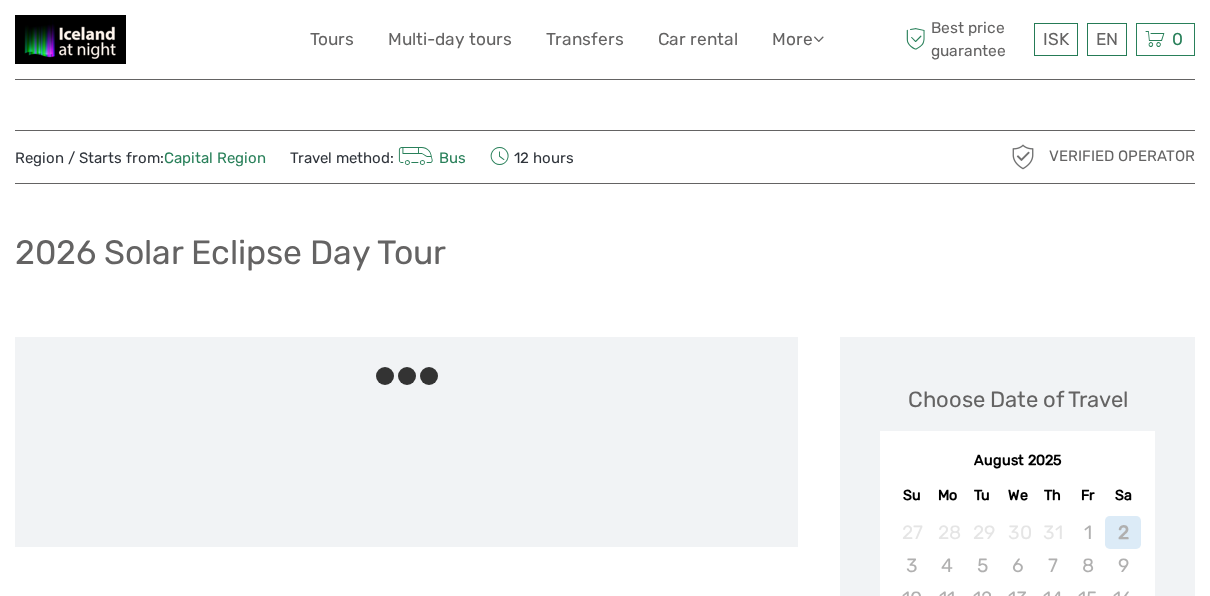 scroll, scrollTop: 0, scrollLeft: 0, axis: both 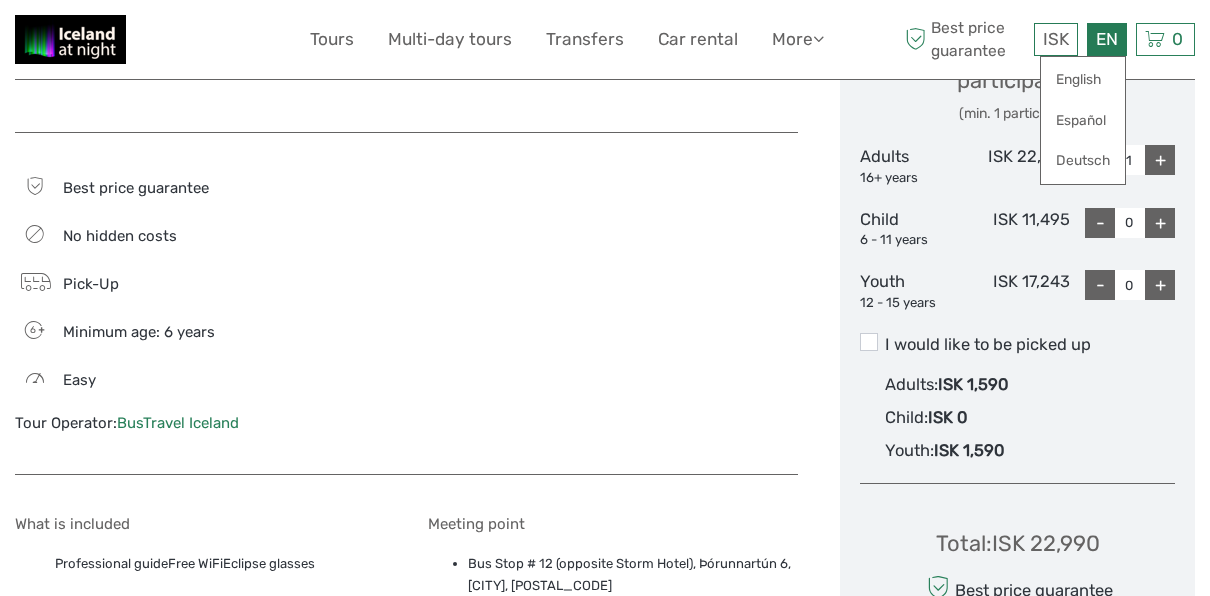 click on "EN
English
Español Deutsch" at bounding box center [1107, 39] 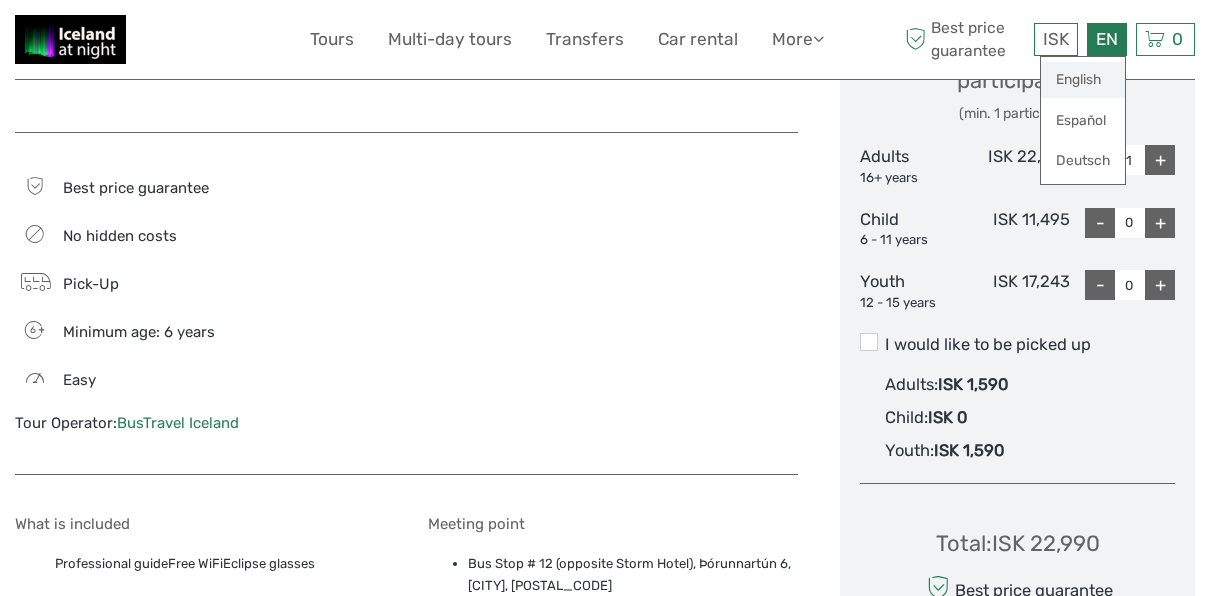 click on "English" at bounding box center [1083, 80] 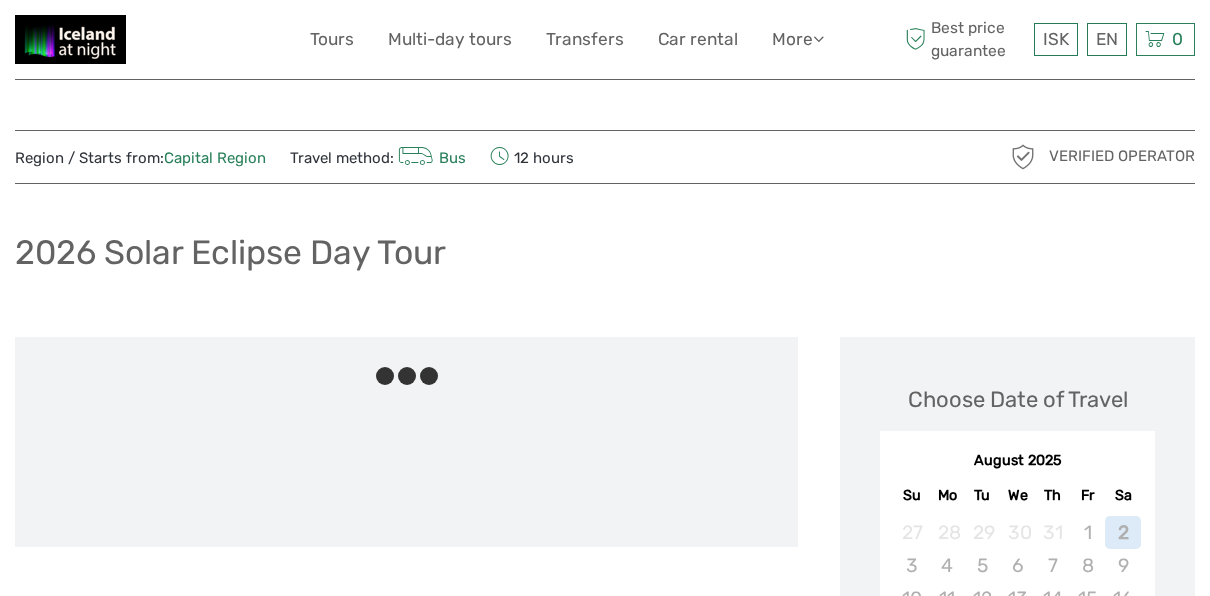 scroll, scrollTop: 0, scrollLeft: 0, axis: both 